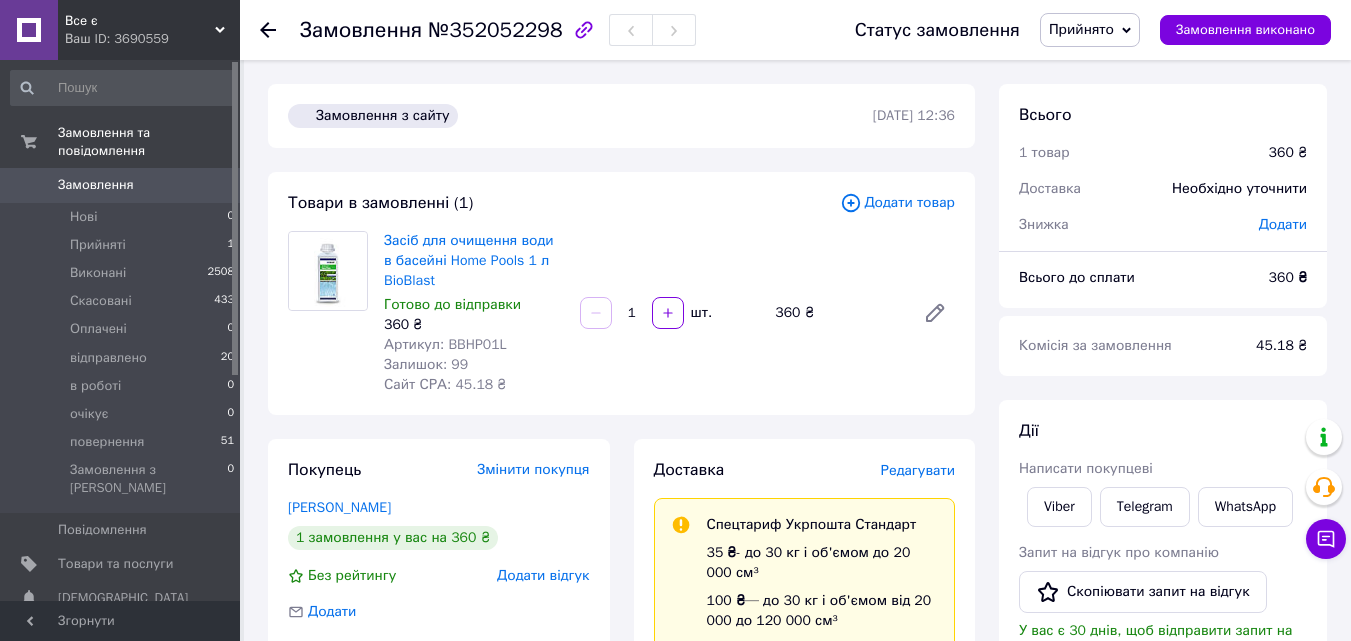 scroll, scrollTop: 300, scrollLeft: 0, axis: vertical 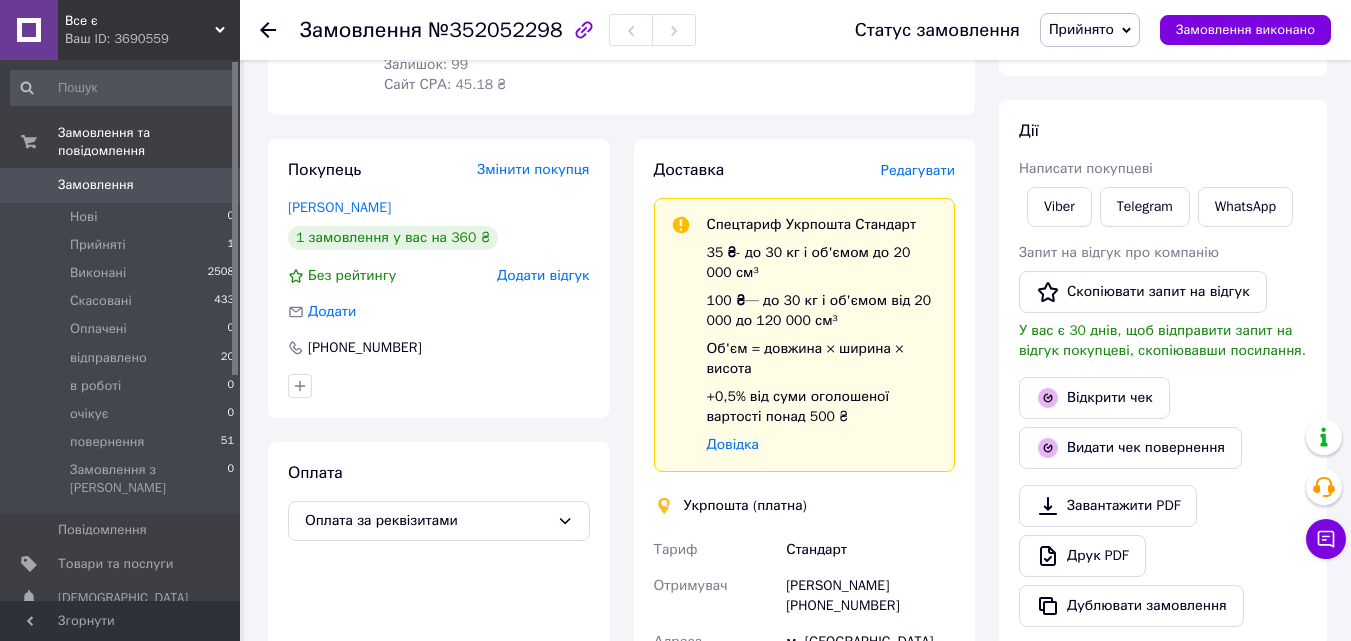 click at bounding box center [280, 30] 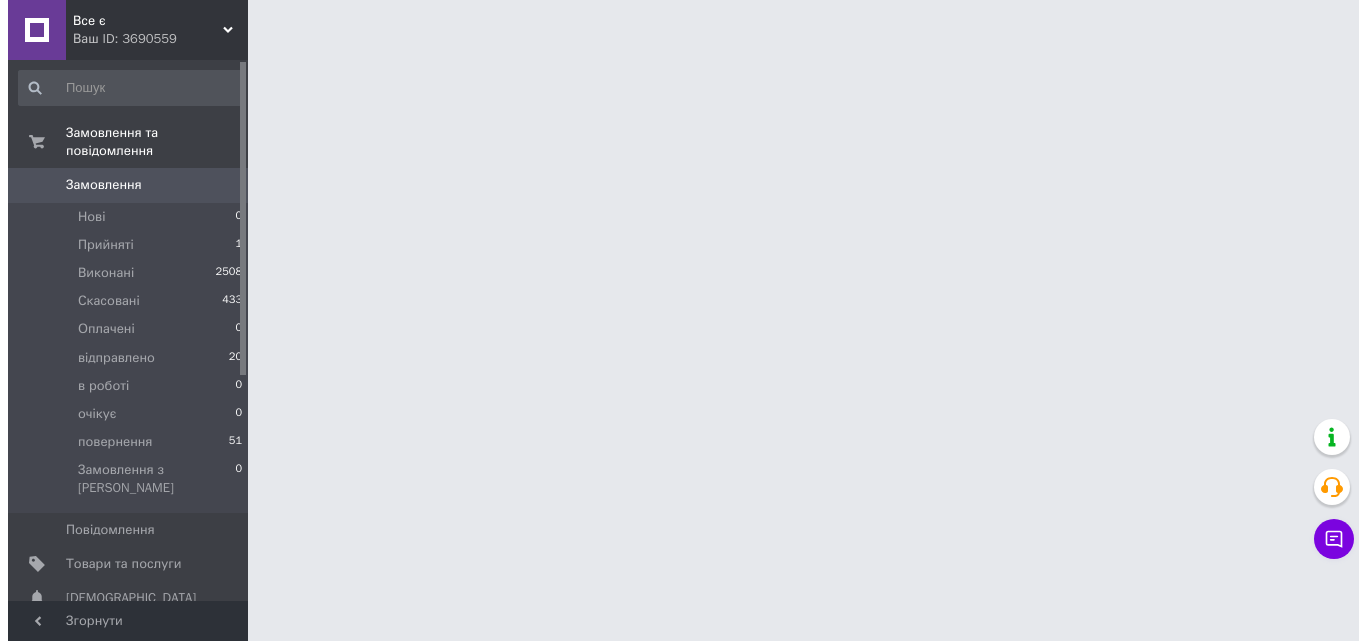 scroll, scrollTop: 0, scrollLeft: 0, axis: both 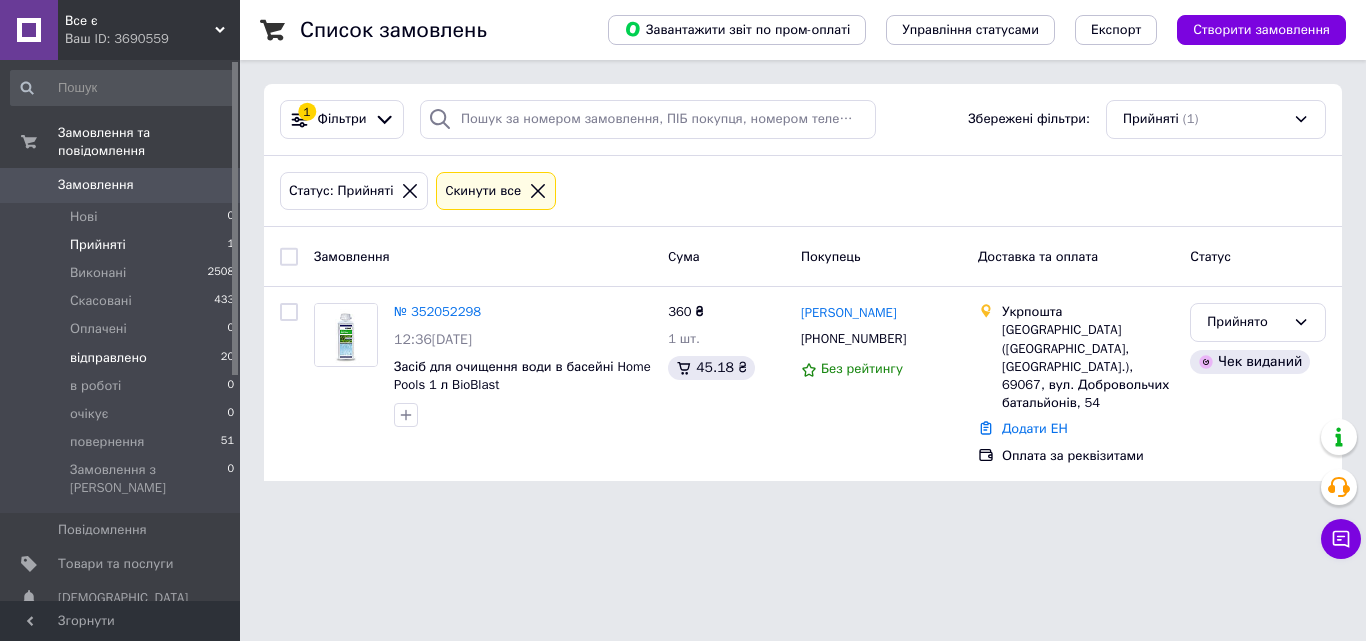 click on "відправлено 20" at bounding box center (123, 358) 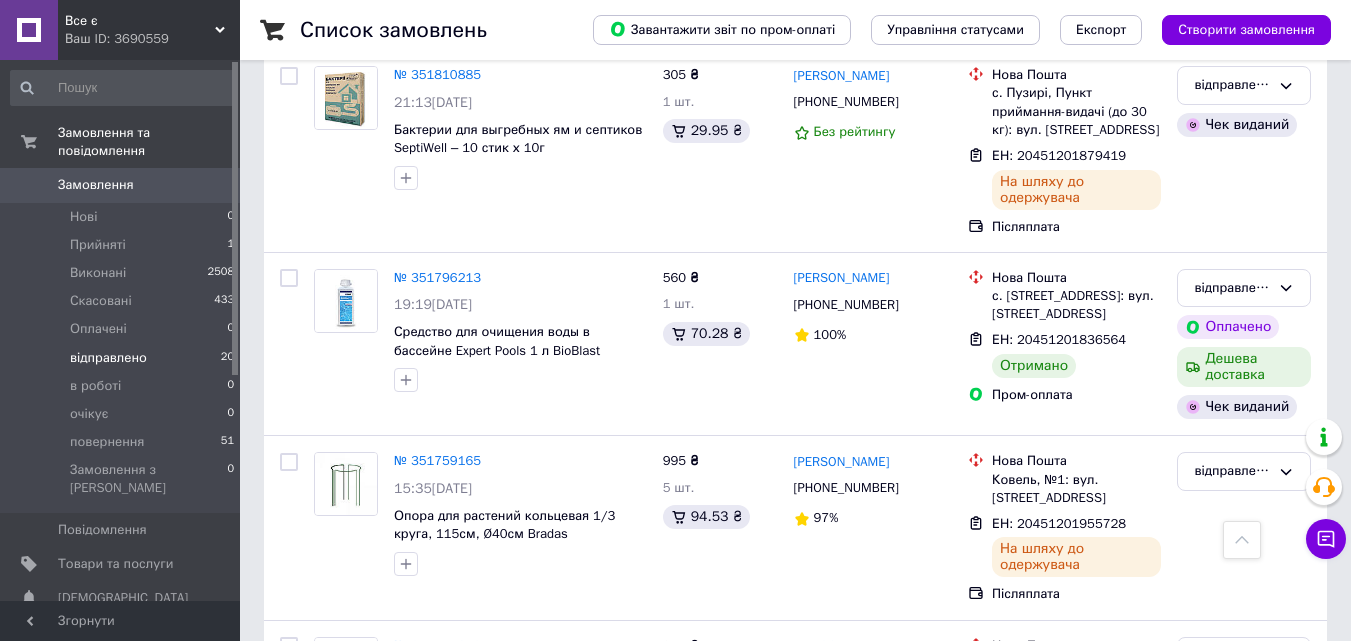 scroll, scrollTop: 2000, scrollLeft: 0, axis: vertical 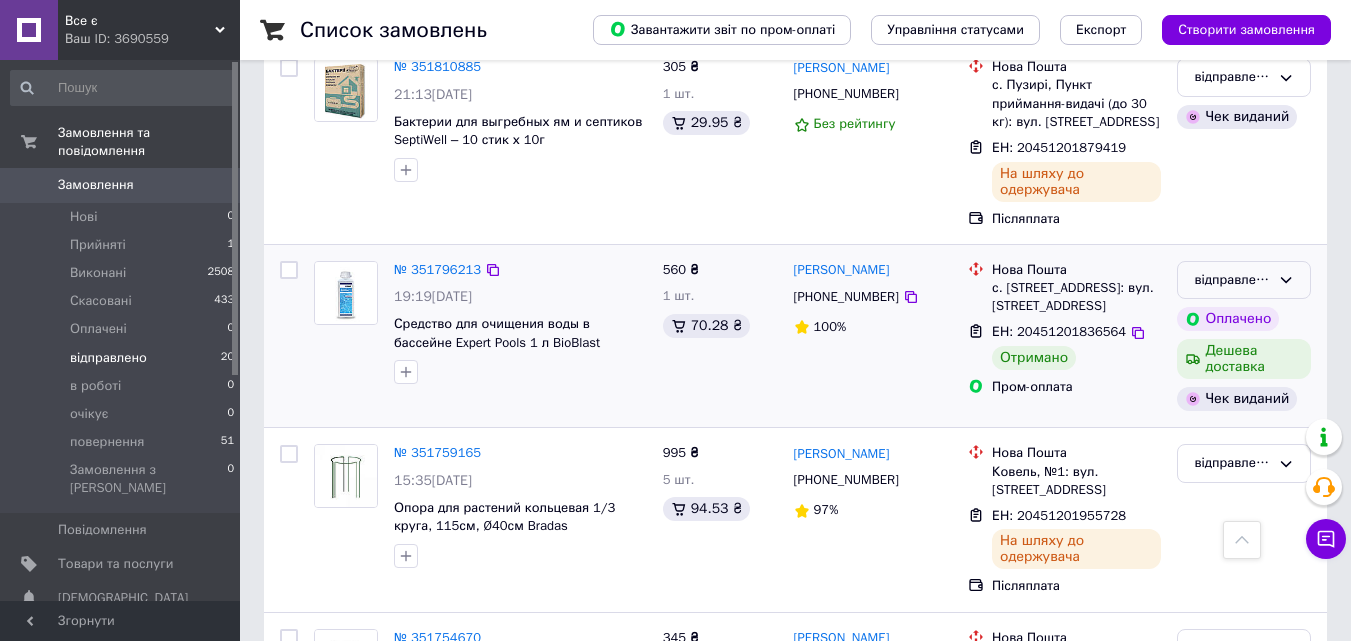 click on "відправлено" at bounding box center (1232, 280) 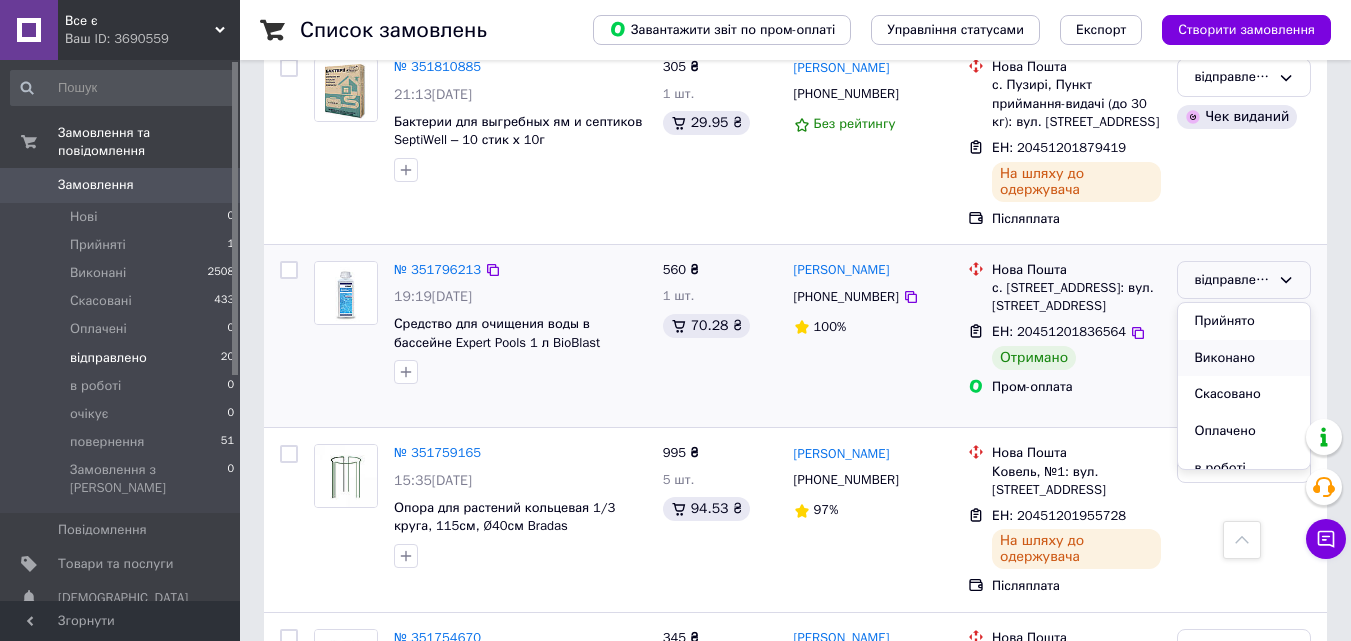 click on "Виконано" at bounding box center (1244, 358) 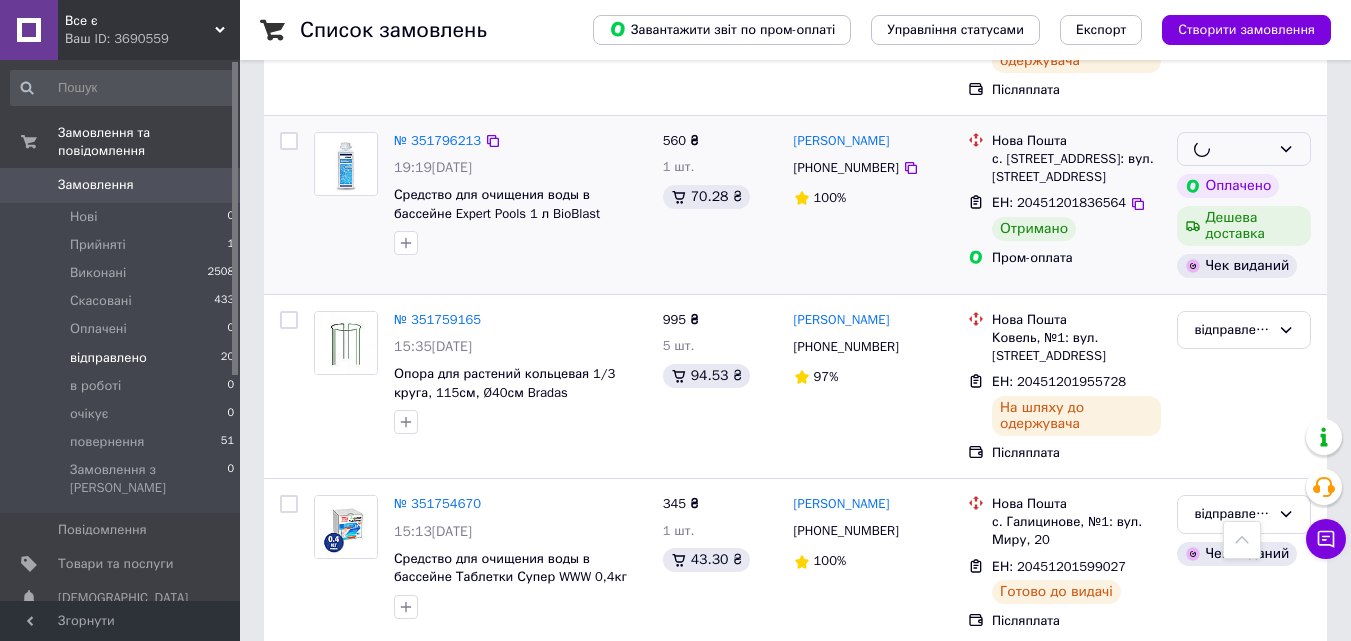 scroll, scrollTop: 2300, scrollLeft: 0, axis: vertical 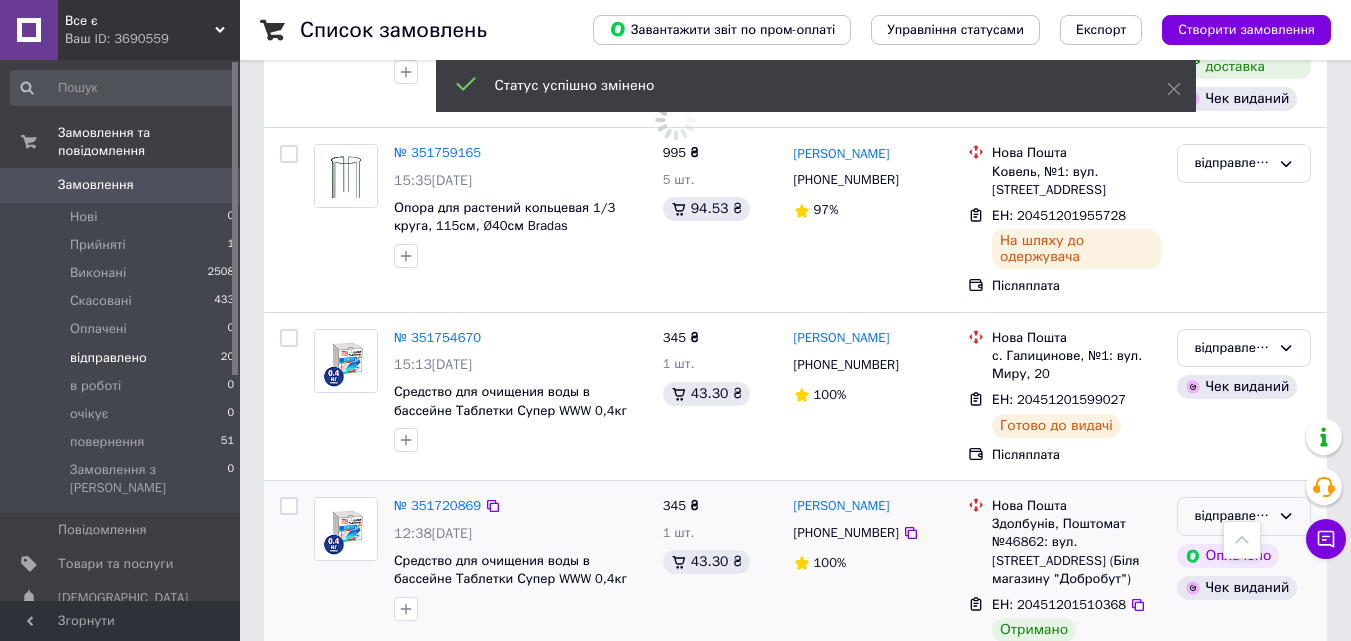 click on "відправлено" at bounding box center [1232, 516] 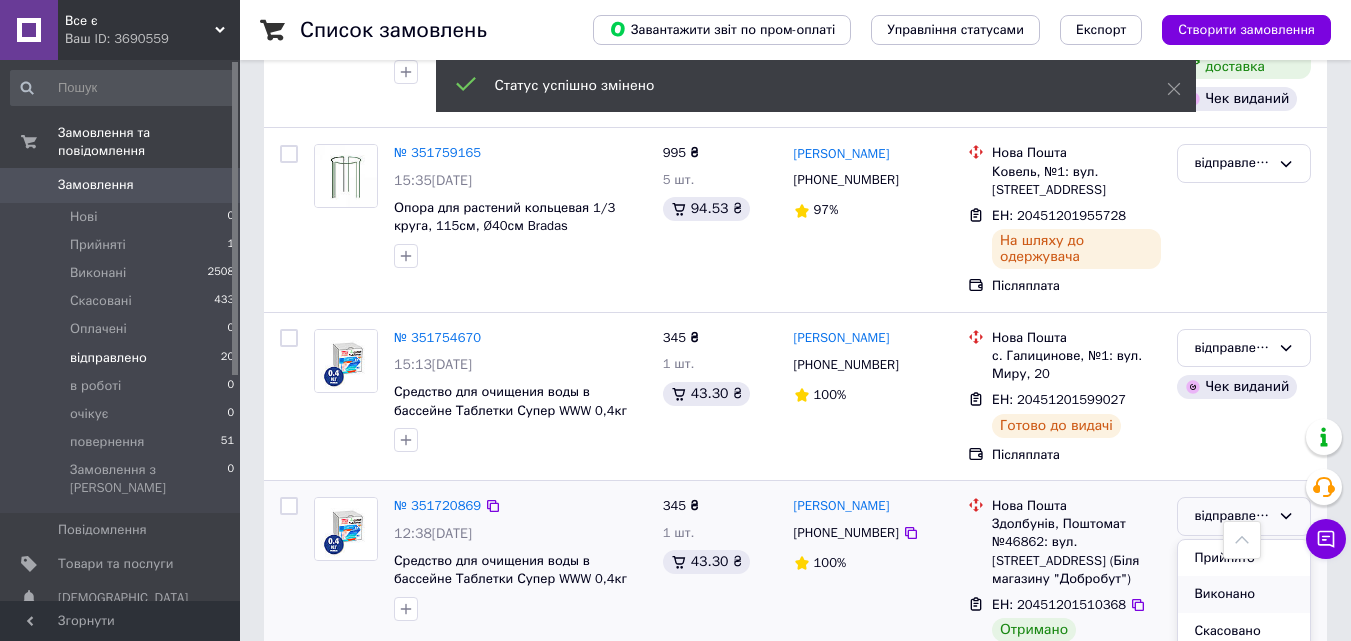 click on "Виконано" at bounding box center [1244, 594] 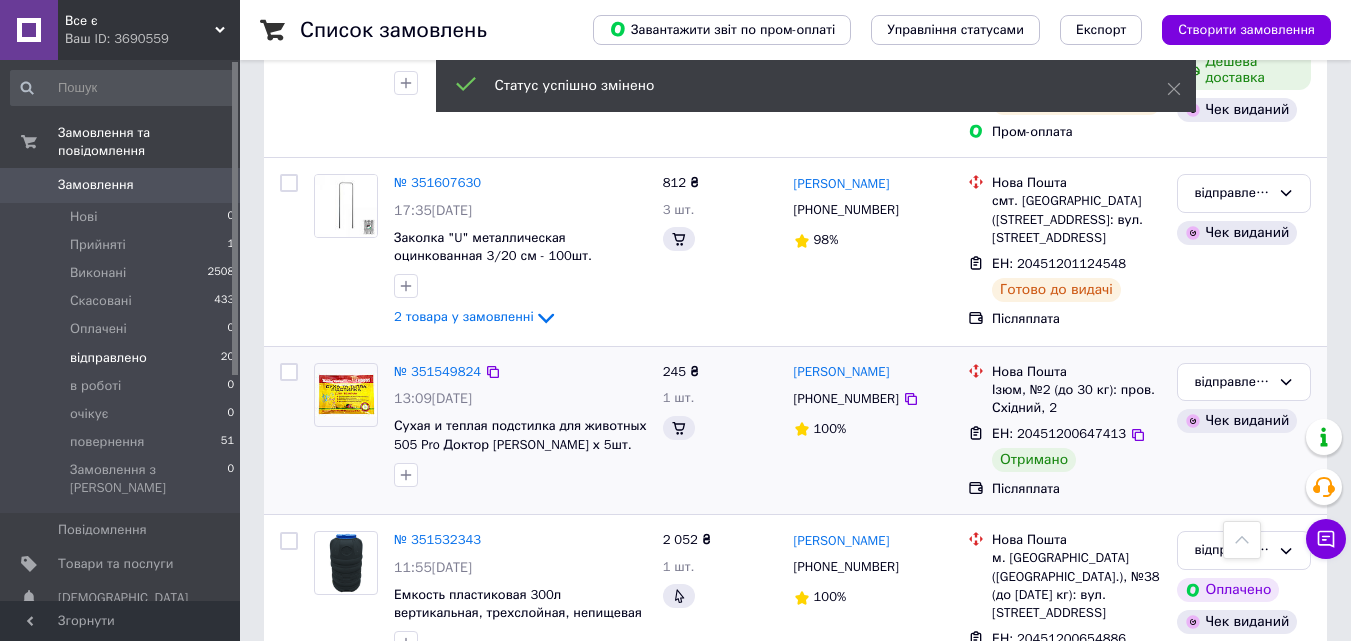 scroll, scrollTop: 3000, scrollLeft: 0, axis: vertical 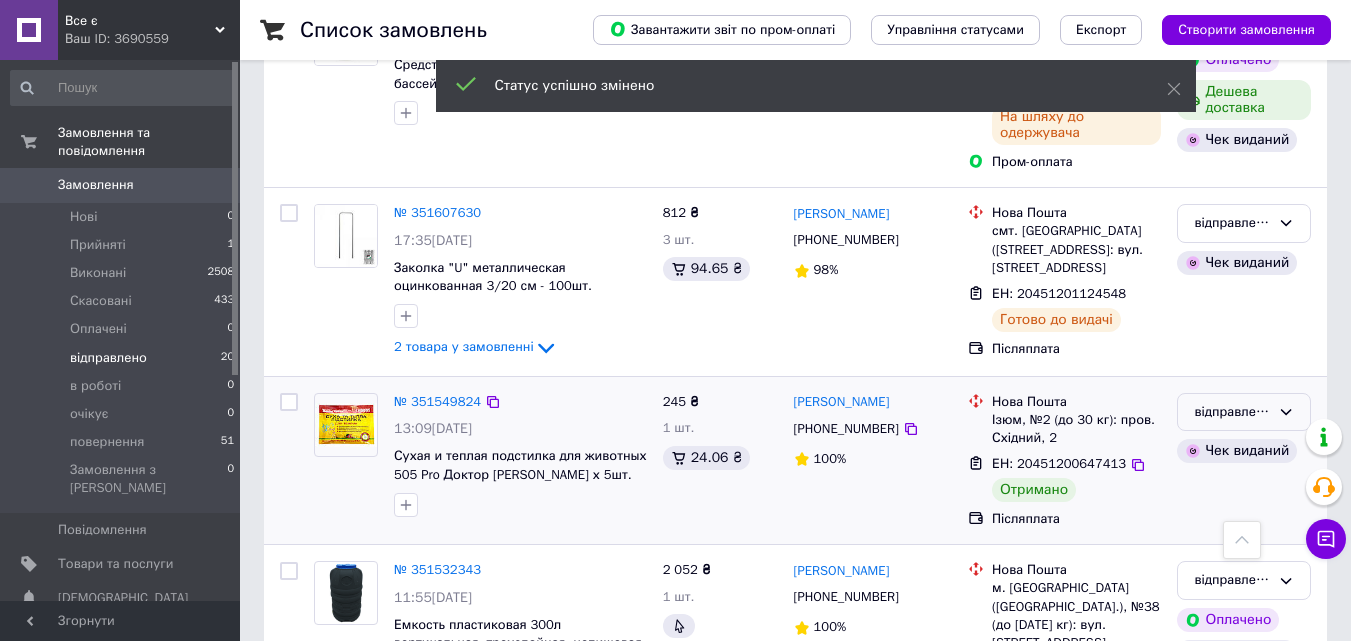 click on "відправлено" at bounding box center [1232, 412] 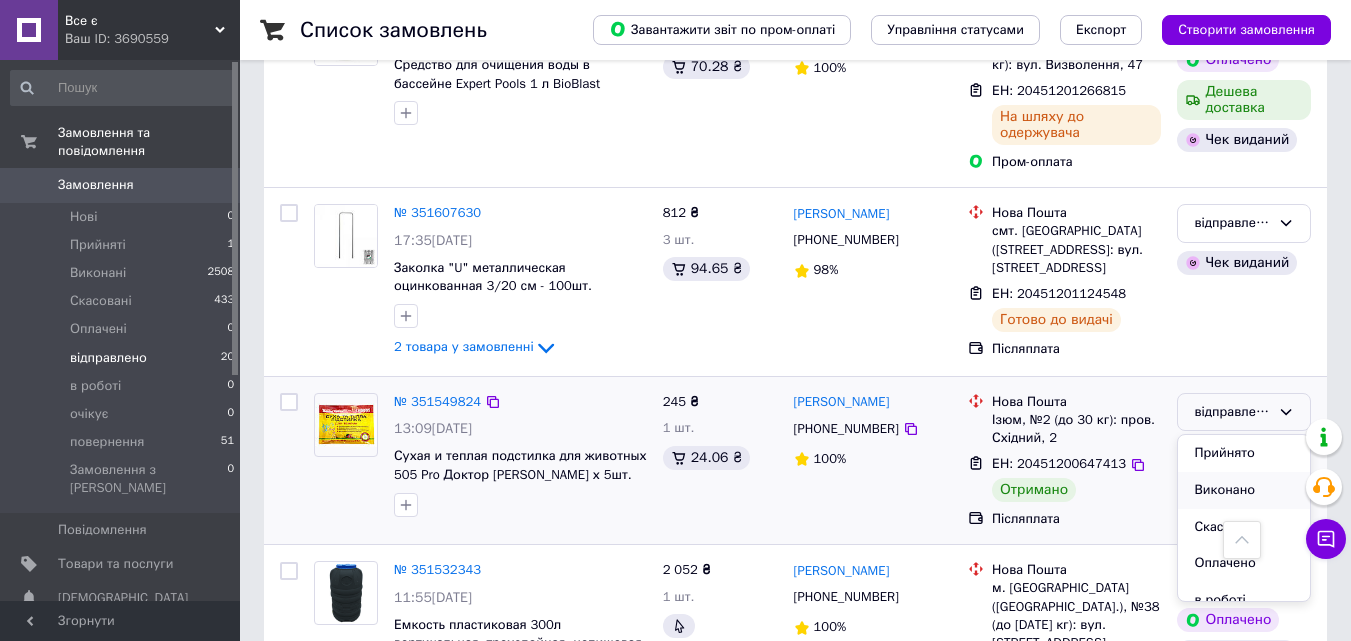 click on "Виконано" at bounding box center [1244, 490] 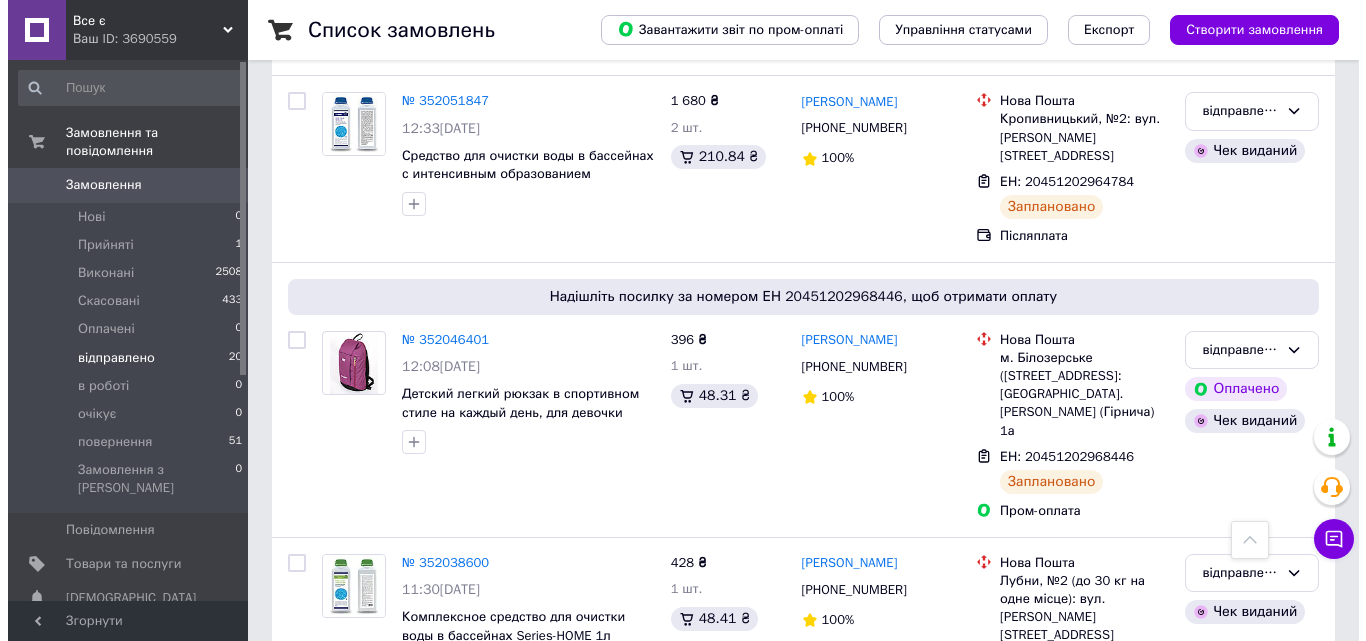 scroll, scrollTop: 0, scrollLeft: 0, axis: both 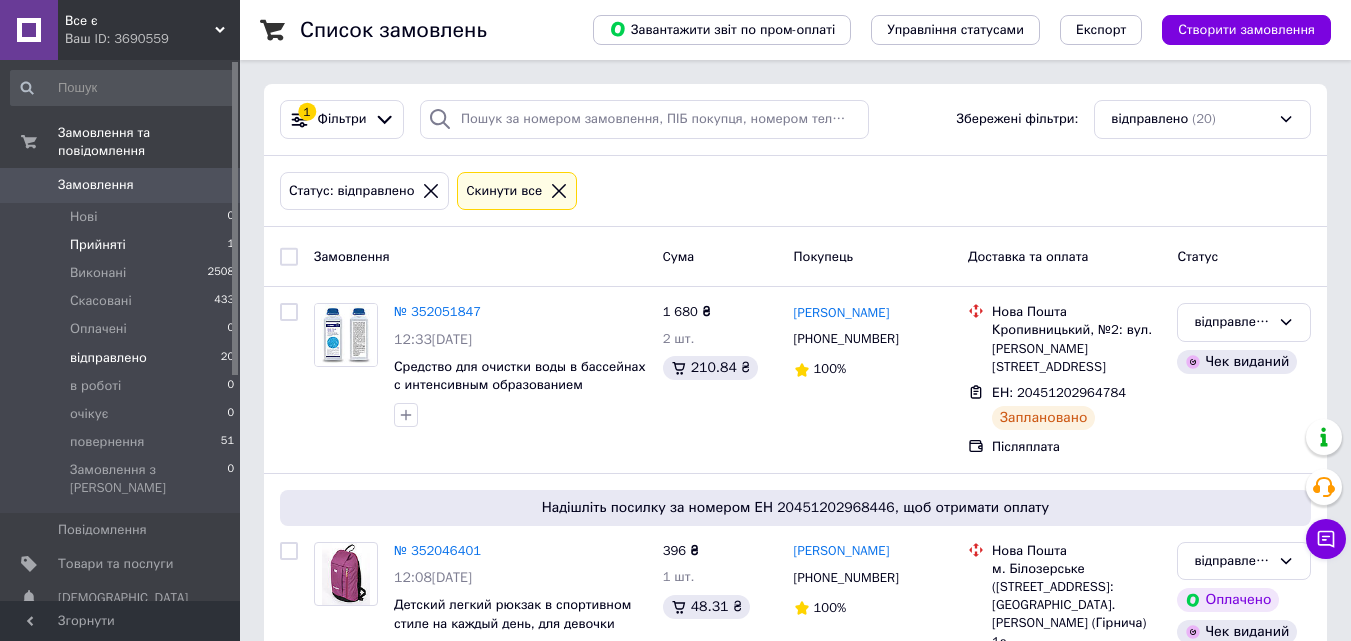 click on "Прийняті" at bounding box center (98, 245) 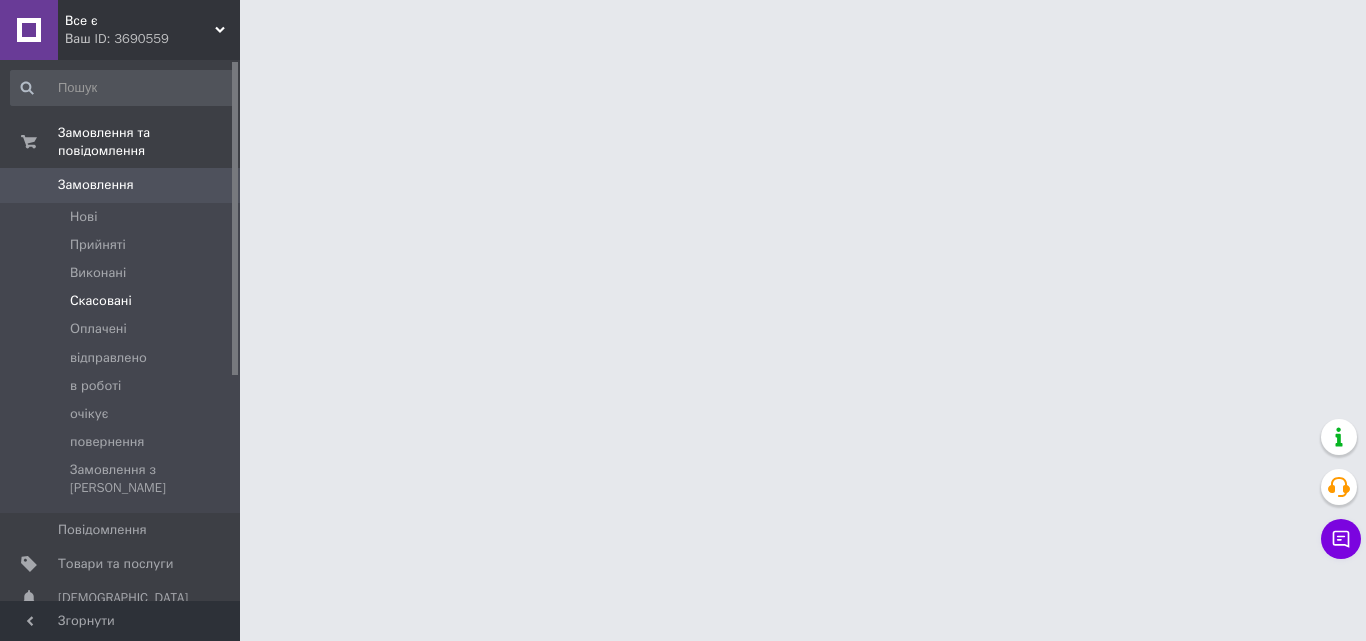 scroll, scrollTop: 0, scrollLeft: 0, axis: both 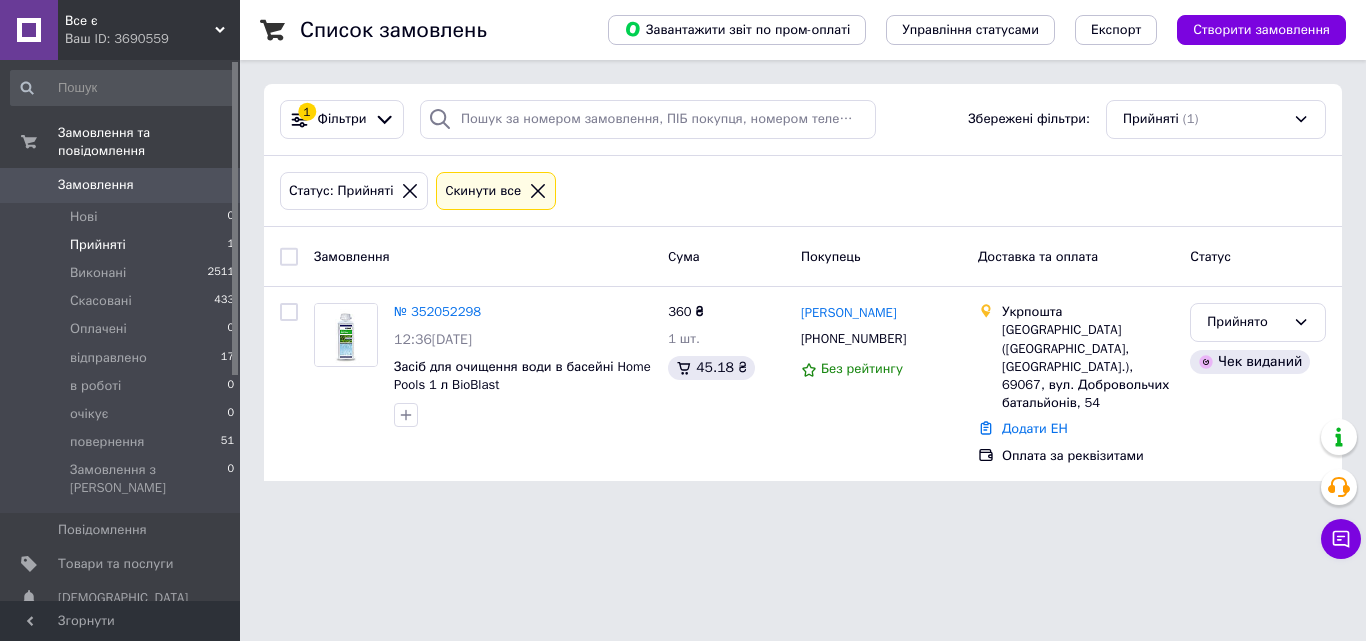 click at bounding box center [123, 88] 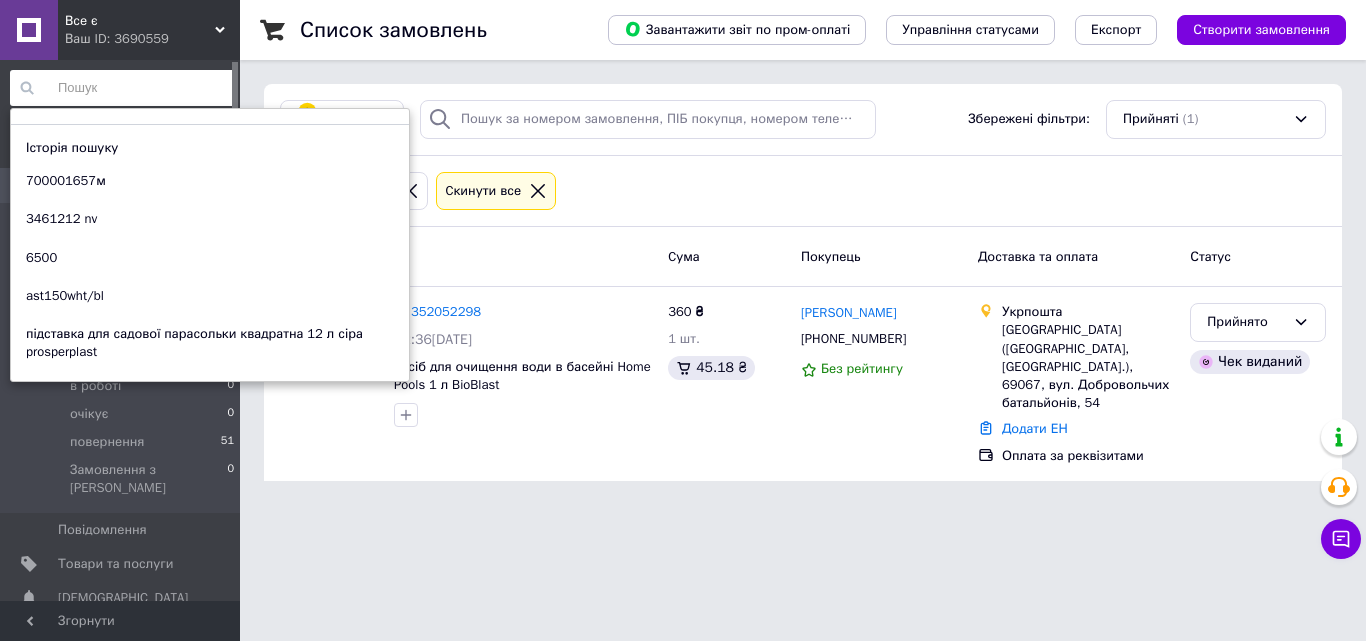 paste on "700001315м" 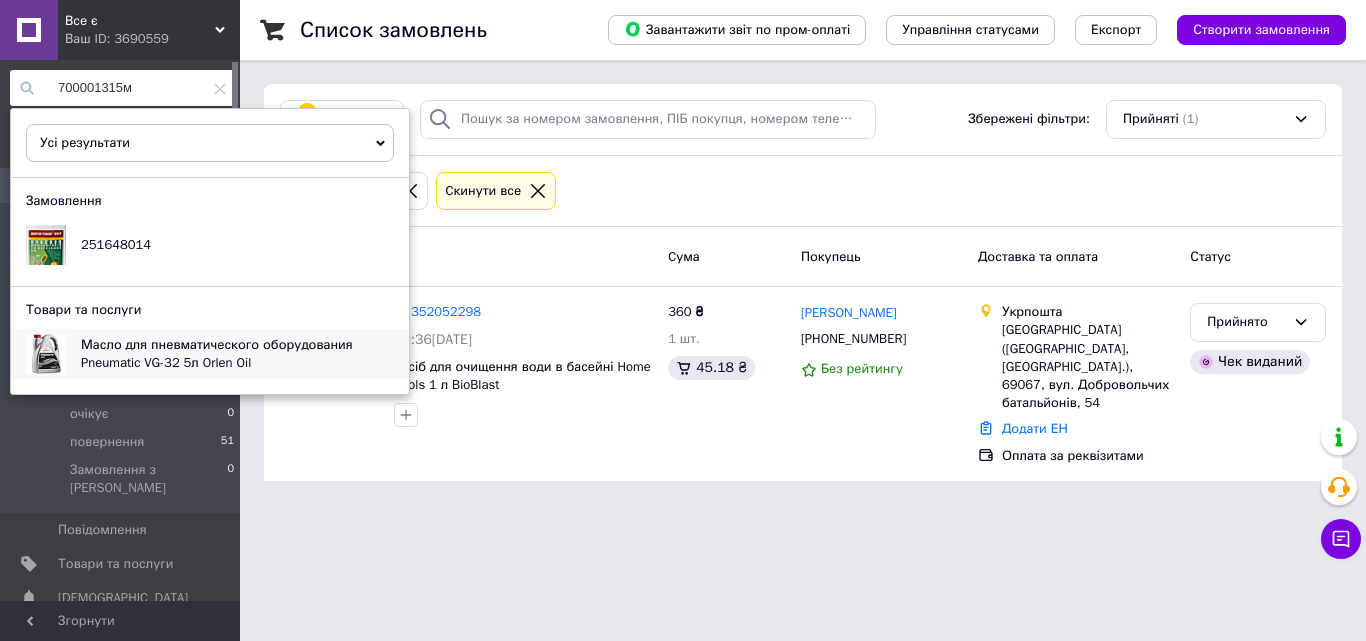 type on "700001315м" 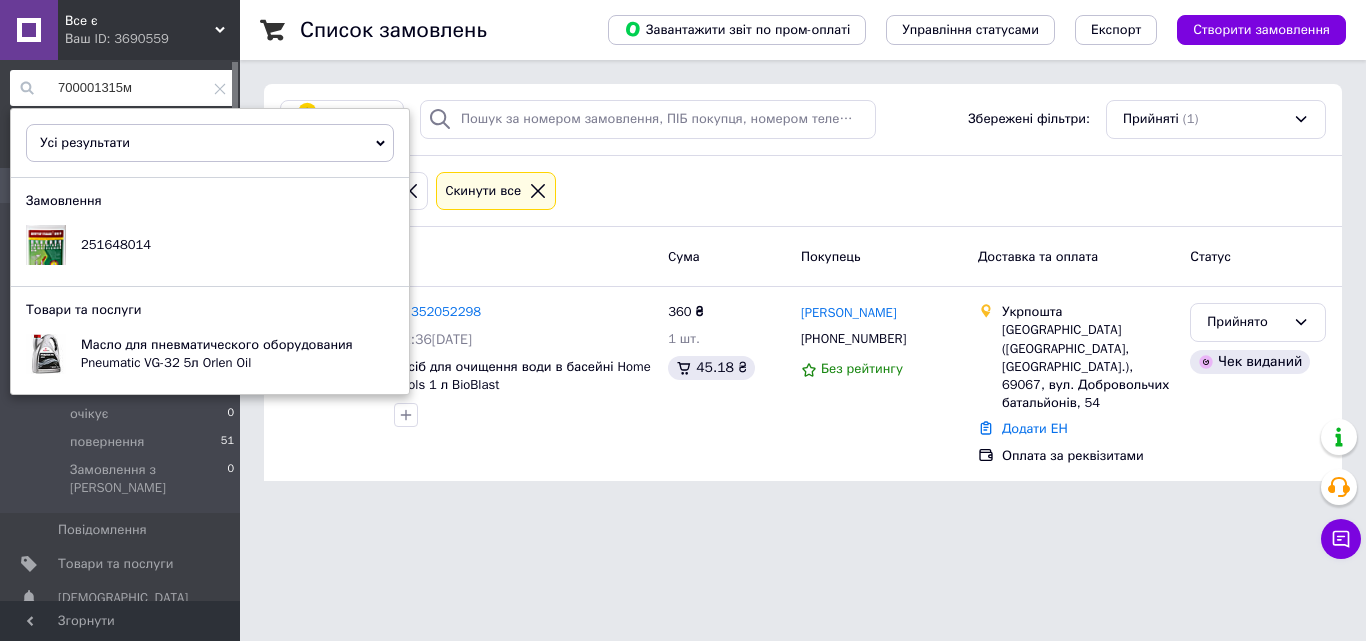 click on "Все є Ваш ID: 3690559 Сайт Все є Кабінет покупця Перевірити стан системи Сторінка на порталі Довідка Вийти 700001315м Усі результати Тільки замовлення Тільки товари та послуги Тільки групи товарів Тільки клієнти Замовлення 251648014 Товари та послуги Масло для пневматического оборудования Pneumatic VG-32 5л Orlen Oil Замовлення та повідомлення Замовлення 0 Нові 0 Прийняті 1 Виконані 2511 Скасовані 433 Оплачені 0 відправлено 17 в роботі 0 очікує 0 повернення 51 Замовлення з Розетки 0 Повідомлення 0 Товари та послуги Сповіщення 0 0 Prom топ" at bounding box center (683, 252) 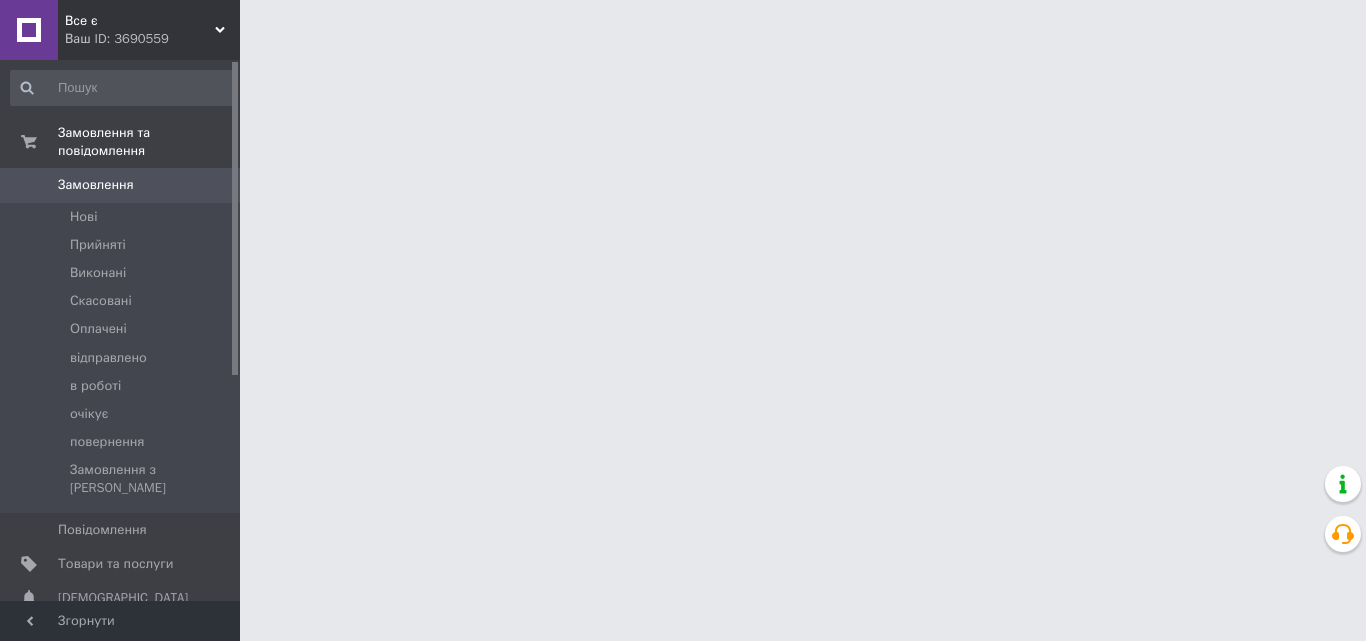 scroll, scrollTop: 0, scrollLeft: 0, axis: both 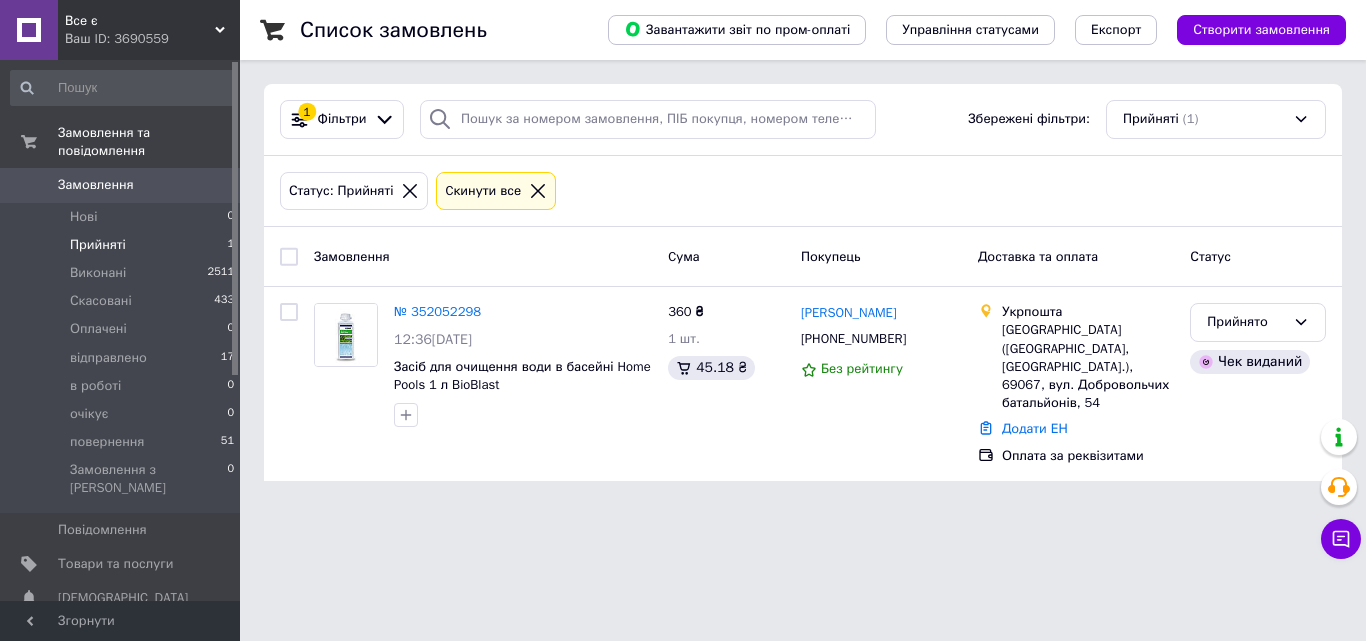 click at bounding box center (123, 88) 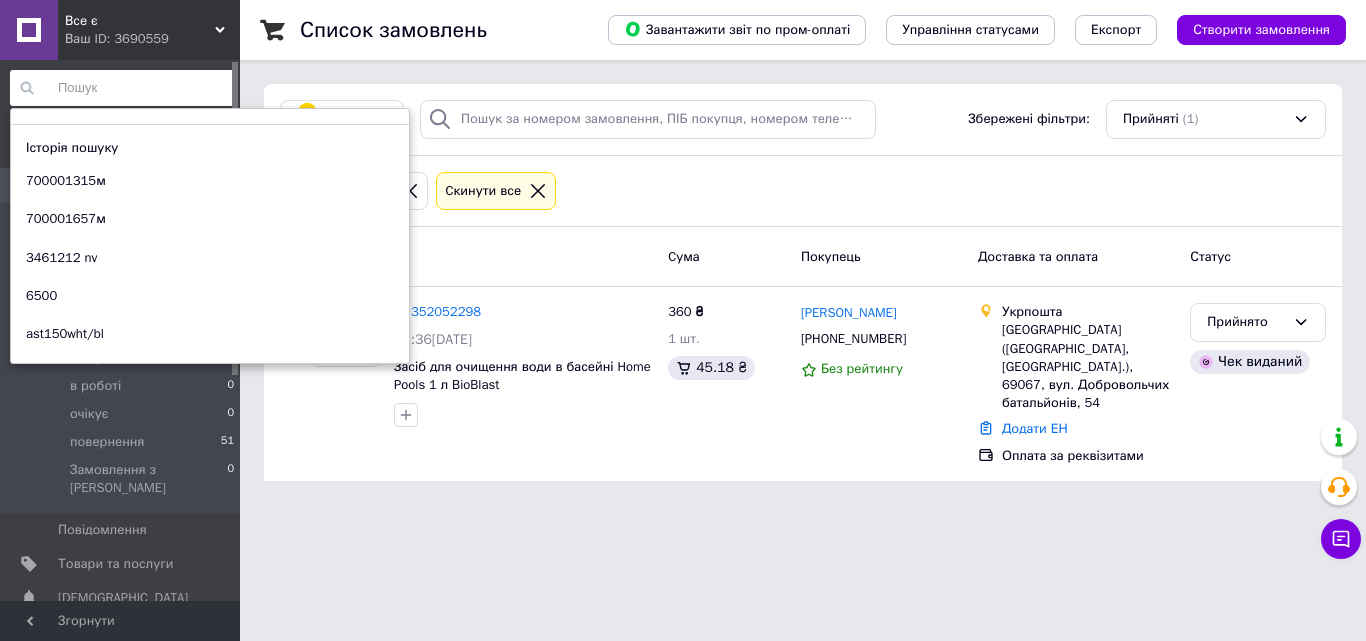 paste on "5347-0228 col" 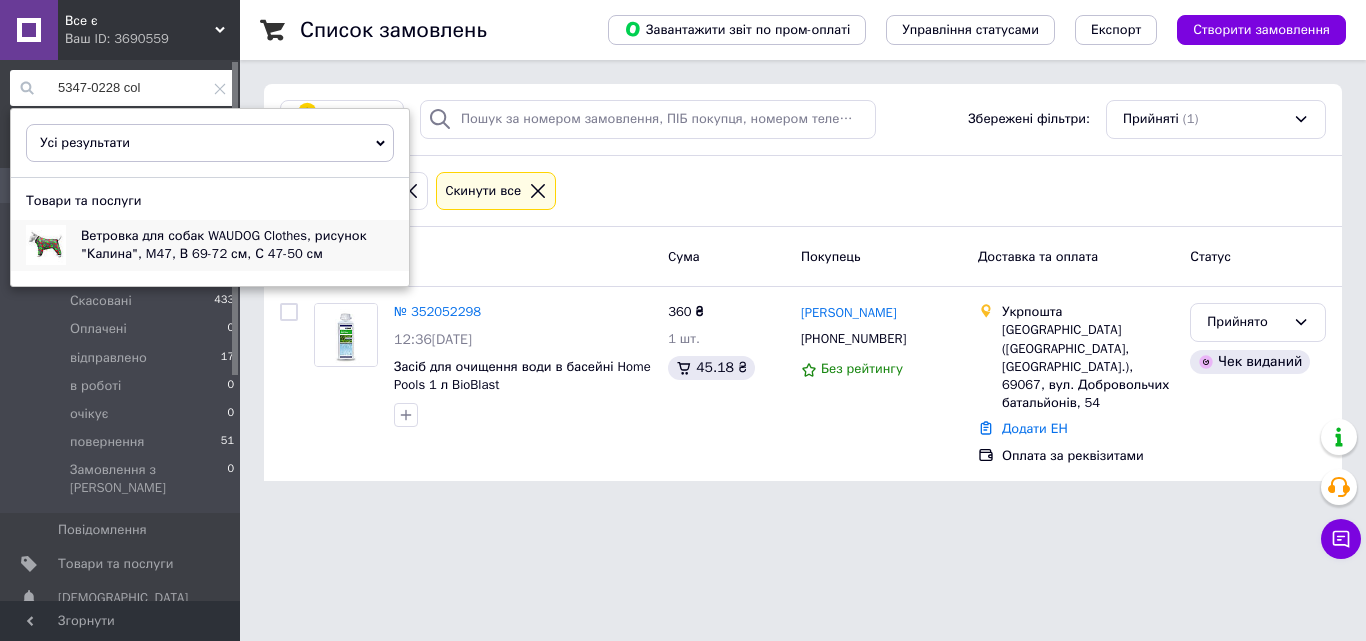 type on "5347-0228 col" 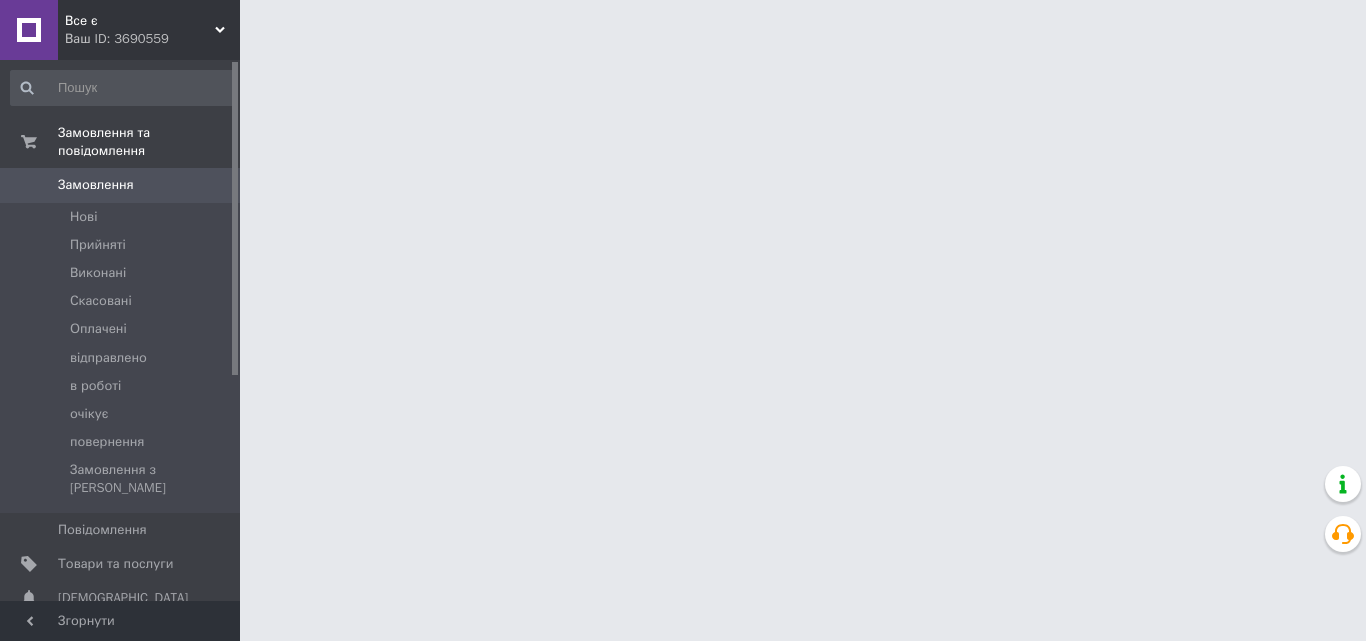 scroll, scrollTop: 0, scrollLeft: 0, axis: both 